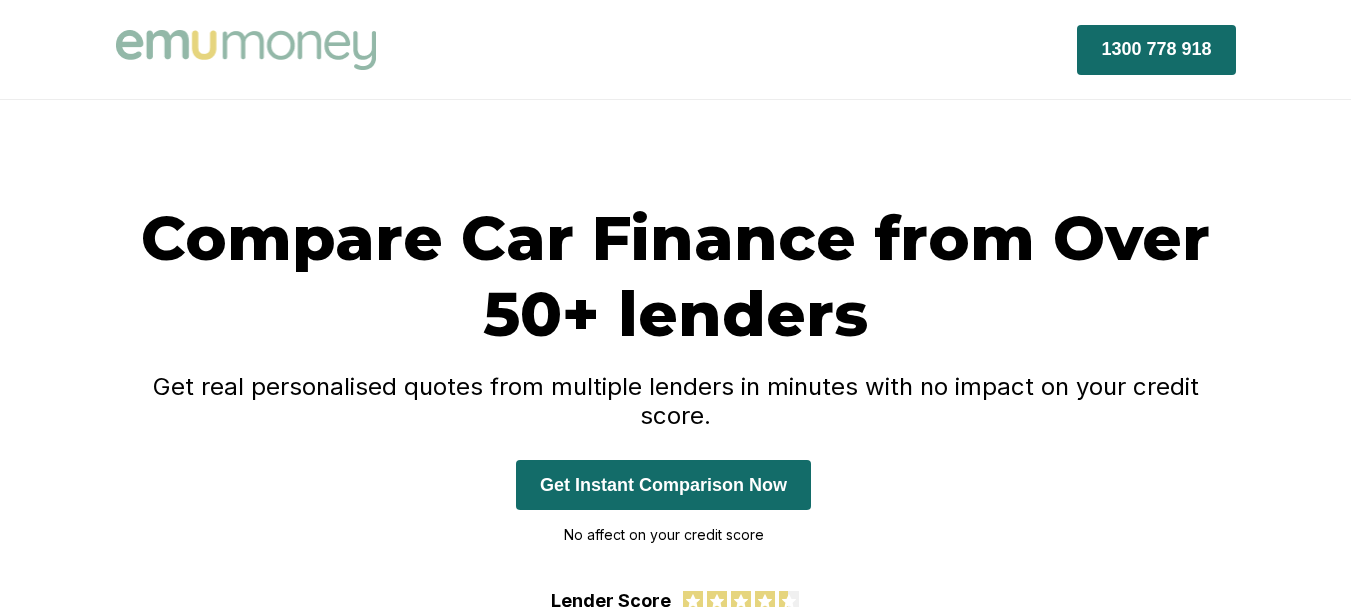 scroll, scrollTop: 644, scrollLeft: 0, axis: vertical 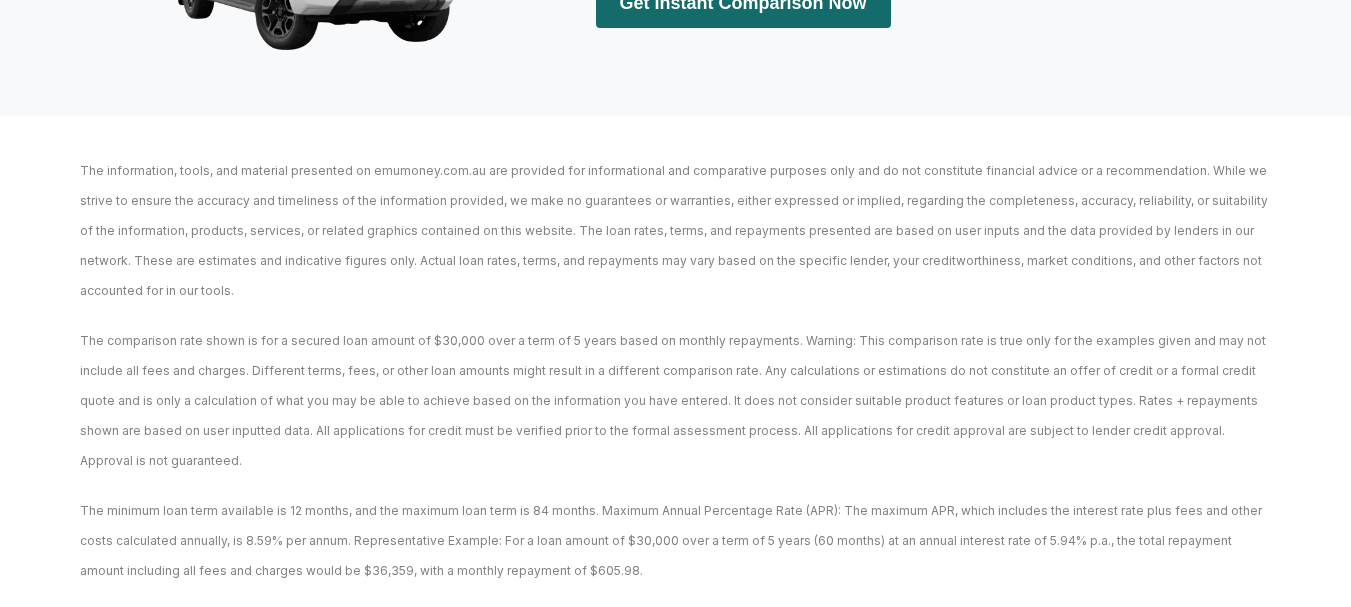 click on "The comparison rate shown is for a secured loan amount of $30,000 over a term of 5 years based on monthly repayments. Warning: This comparison rate is true only for the examples given and may not include all fees and charges. Different terms, fees, or other loan amounts might result in a different comparison rate. Any calculations or estimations do not constitute an offer of credit or a formal credit quote and is only a calculation of what you may be able to achieve based on the information you have entered. It does not consider suitable product features or loan product types. Rates + repayments shown are based on user inputted data. All applications for credit must be verified prior to the formal assessment process. All applications for credit approval are subject to lender credit approval. Approval is not guaranteed." at bounding box center (675, 401) 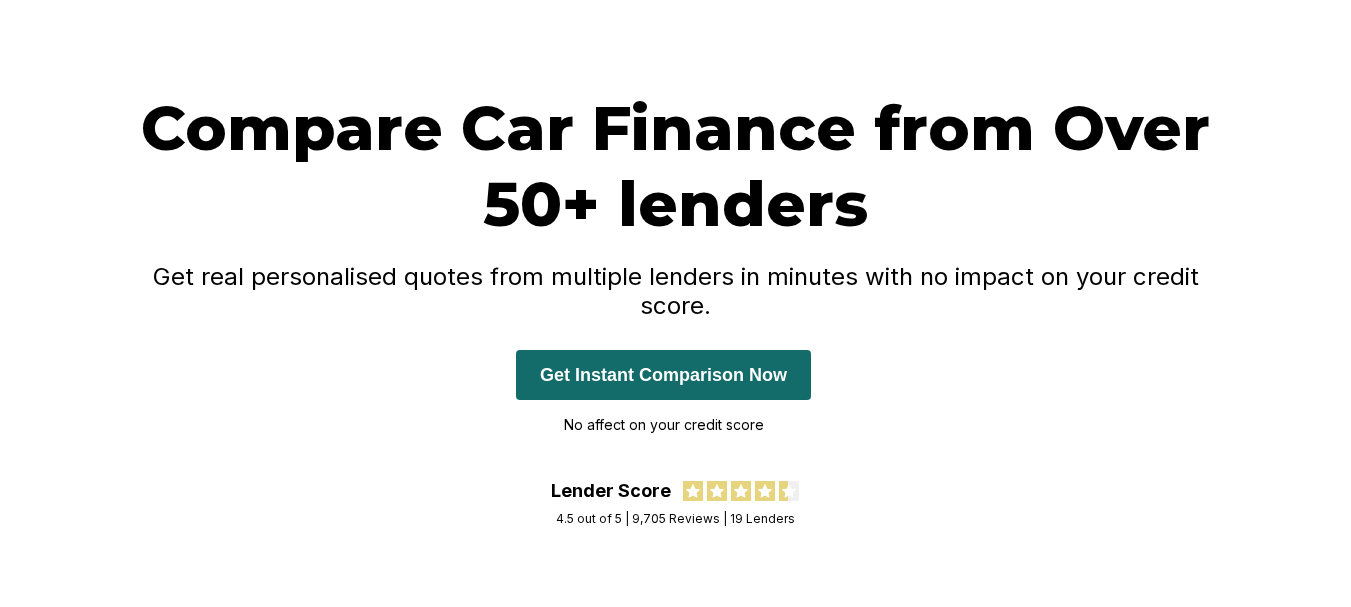 scroll, scrollTop: 109, scrollLeft: 0, axis: vertical 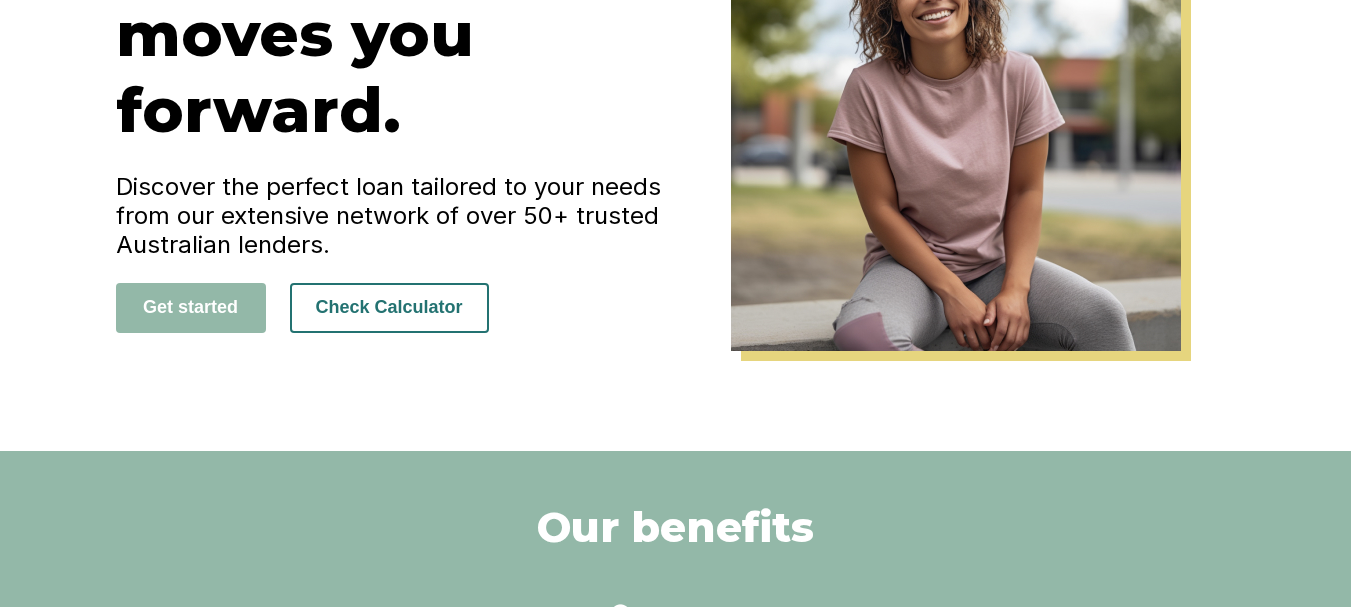 click on "Check Calculator" at bounding box center [389, 308] 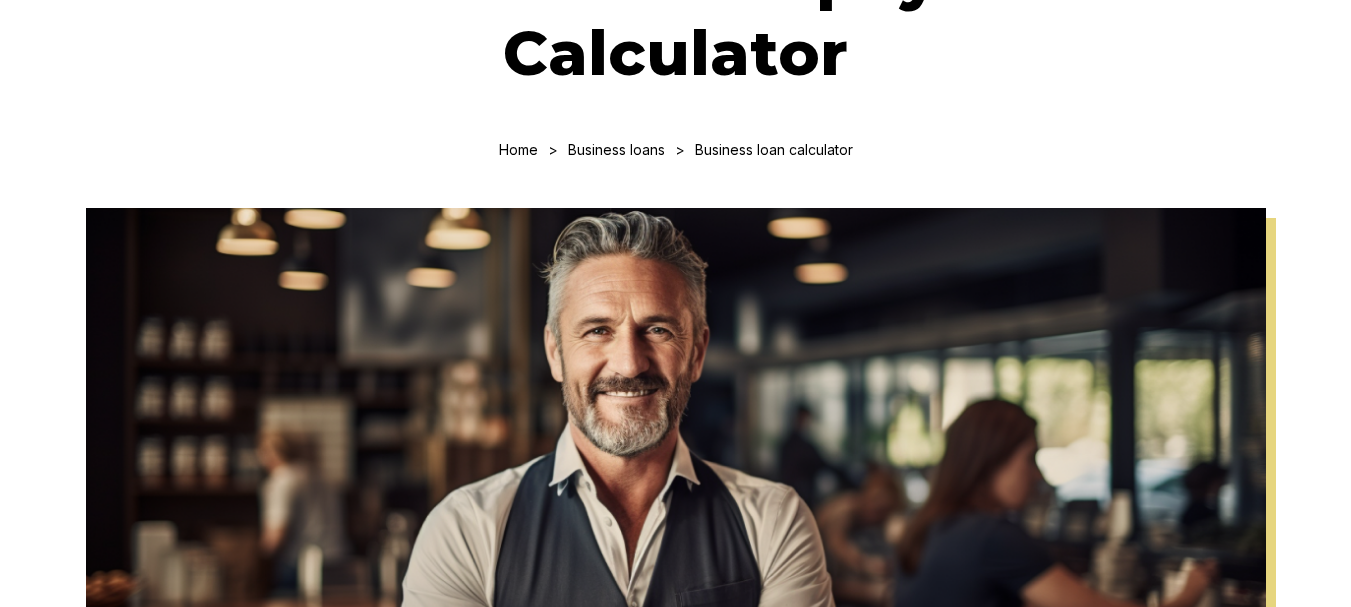 scroll, scrollTop: 0, scrollLeft: 0, axis: both 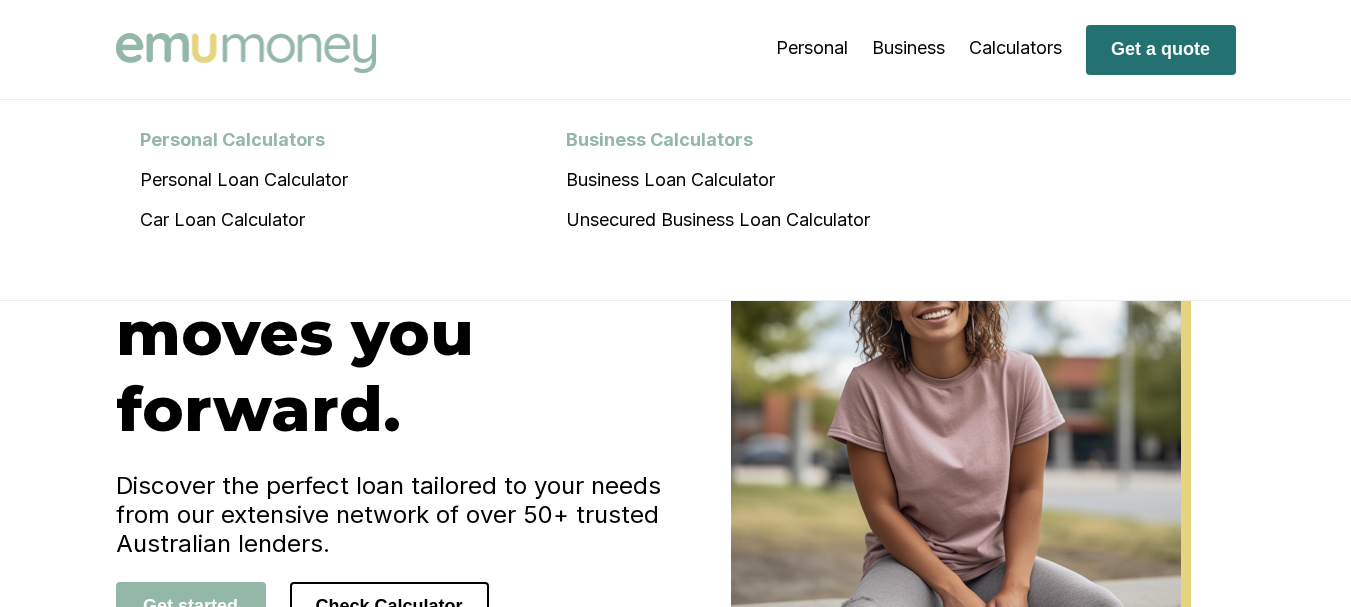 click on "Get a quote" at bounding box center [1161, 50] 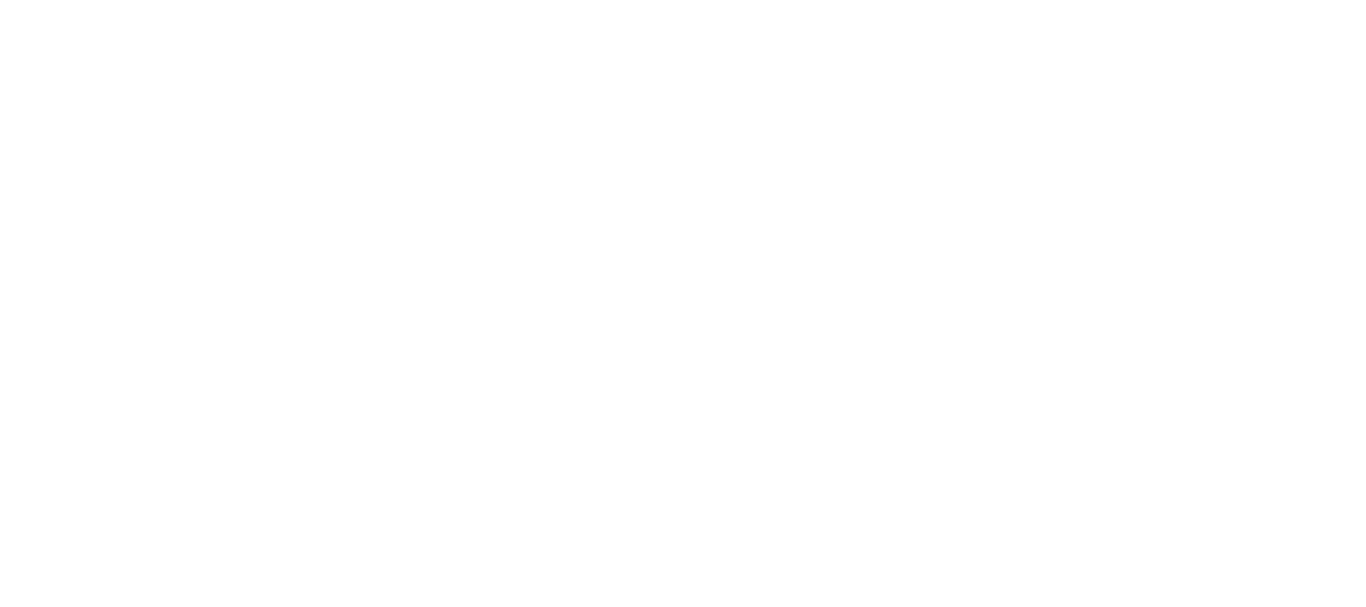 scroll, scrollTop: 0, scrollLeft: 0, axis: both 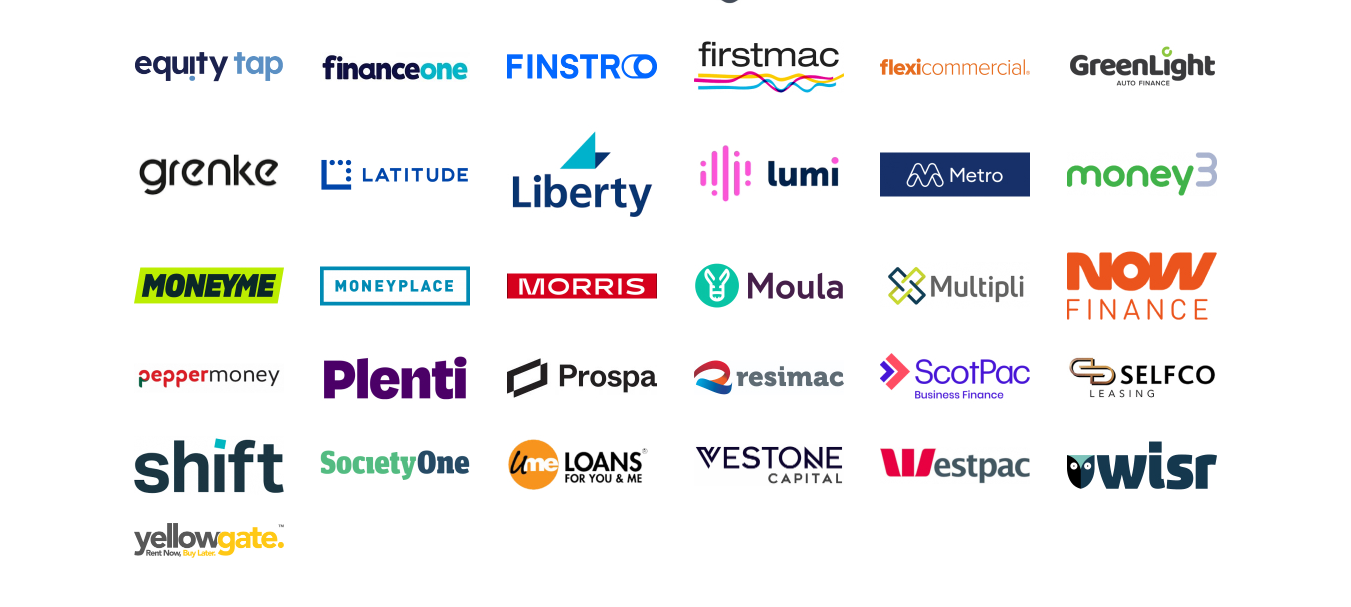 click at bounding box center [395, 287] 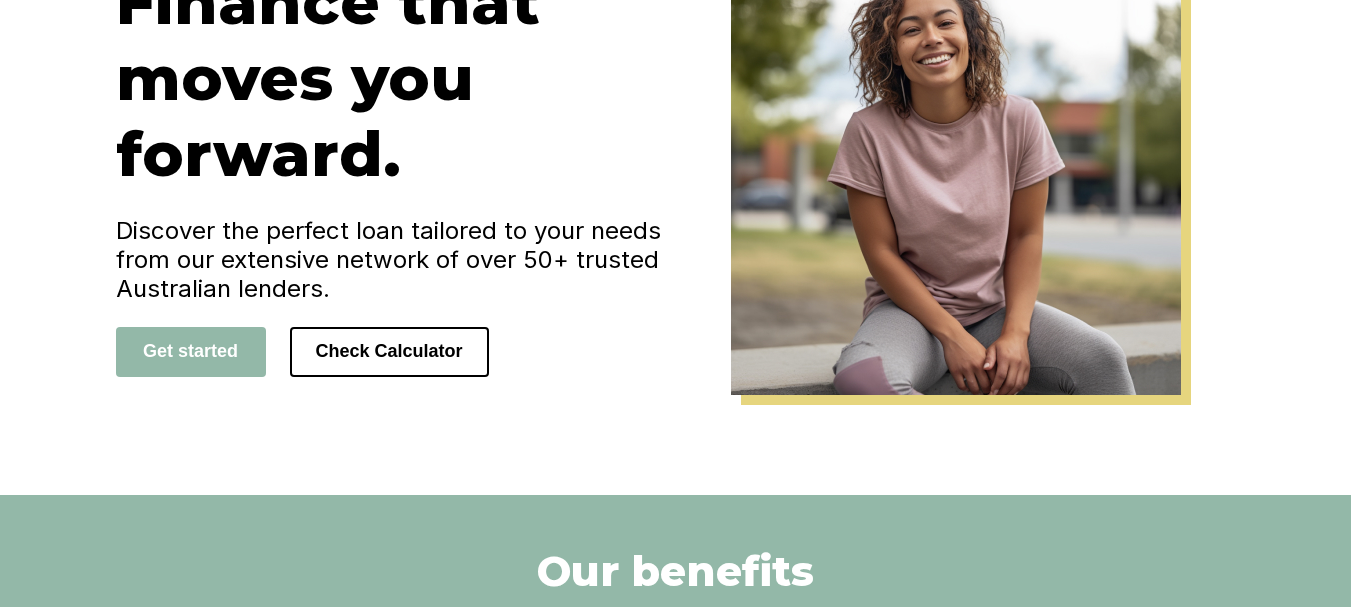 scroll, scrollTop: 0, scrollLeft: 0, axis: both 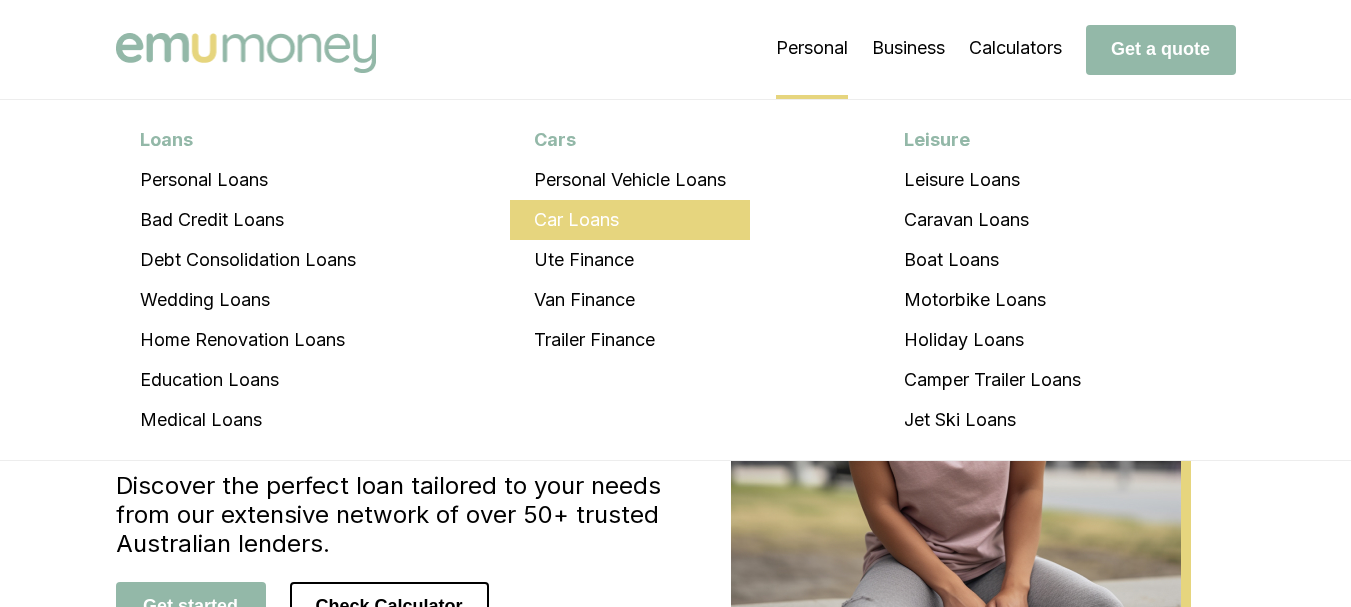 click on "Car Loans" at bounding box center [630, 220] 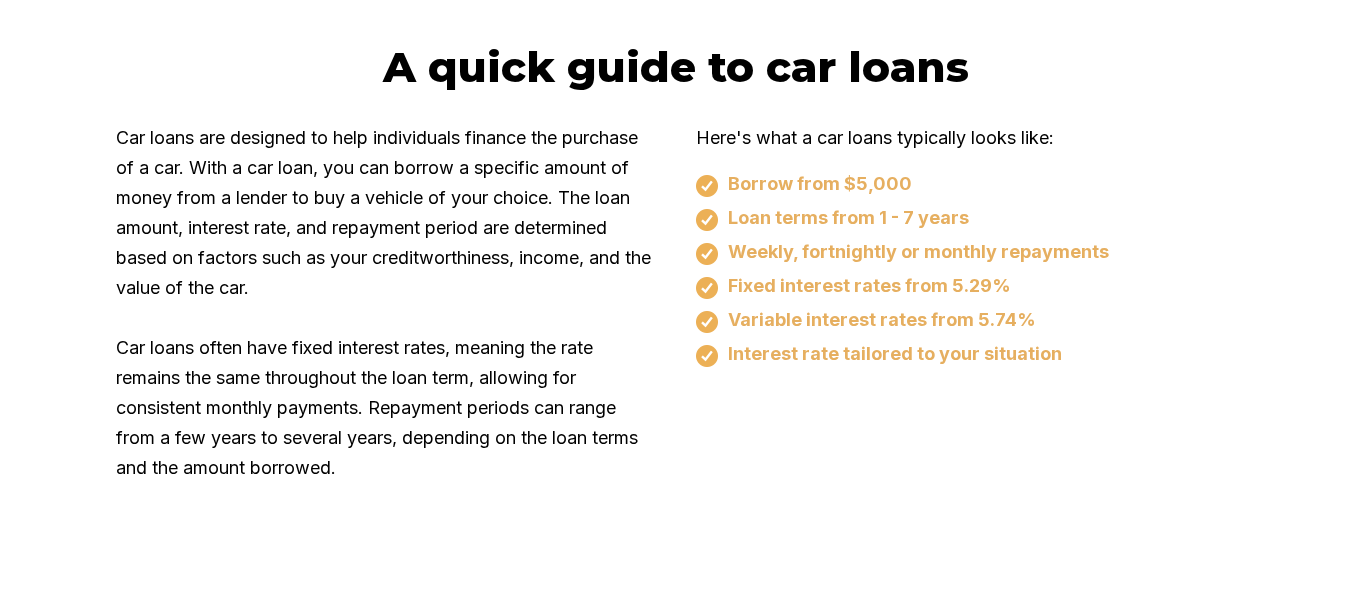 scroll, scrollTop: 1204, scrollLeft: 0, axis: vertical 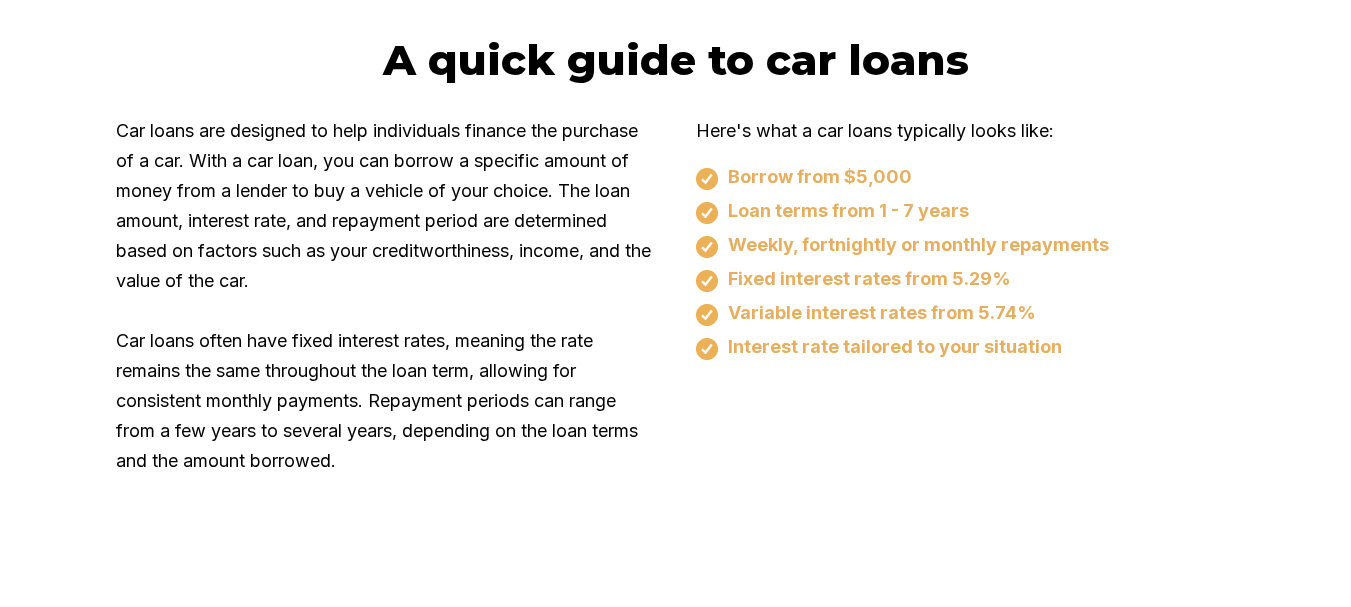 click on "Interest rate tailored to your situation" at bounding box center [966, 348] 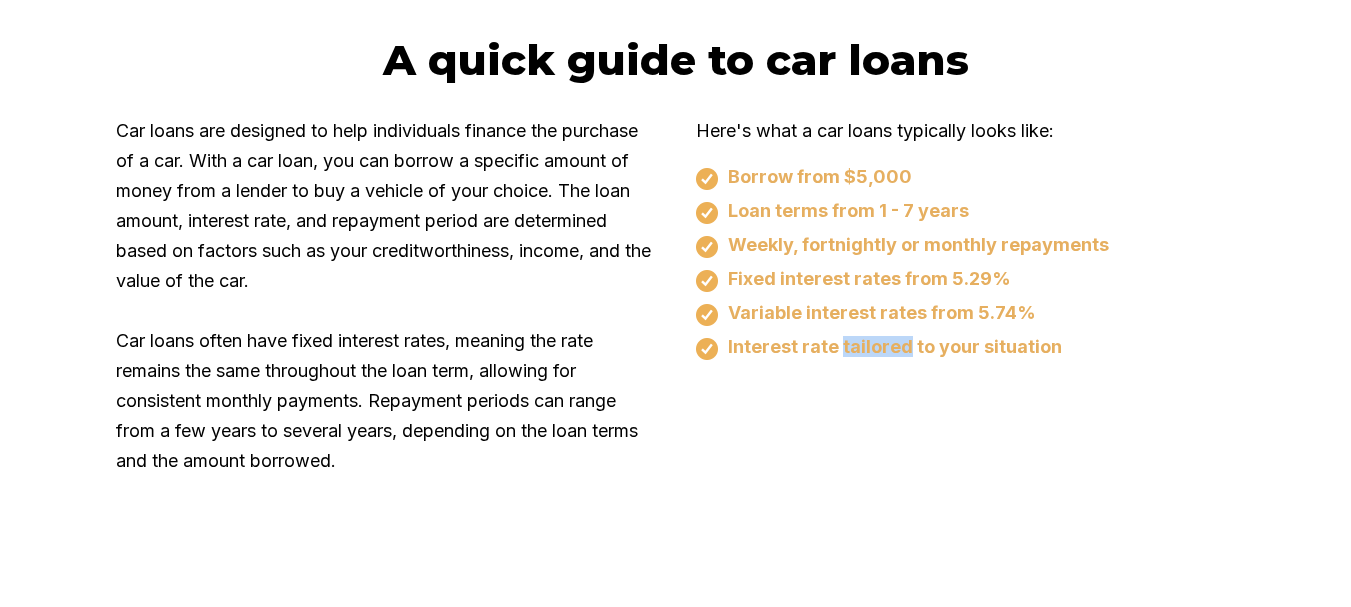 click on "Interest rate tailored to your situation" at bounding box center [966, 348] 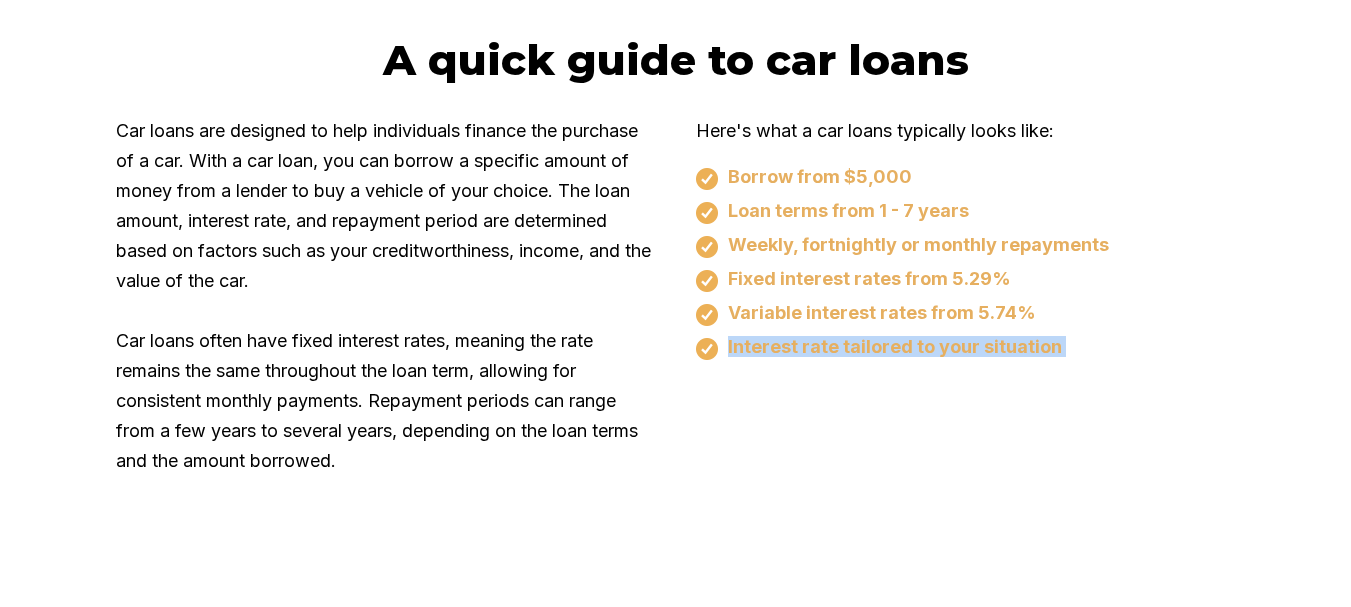 click on "Interest rate tailored to your situation" at bounding box center [966, 348] 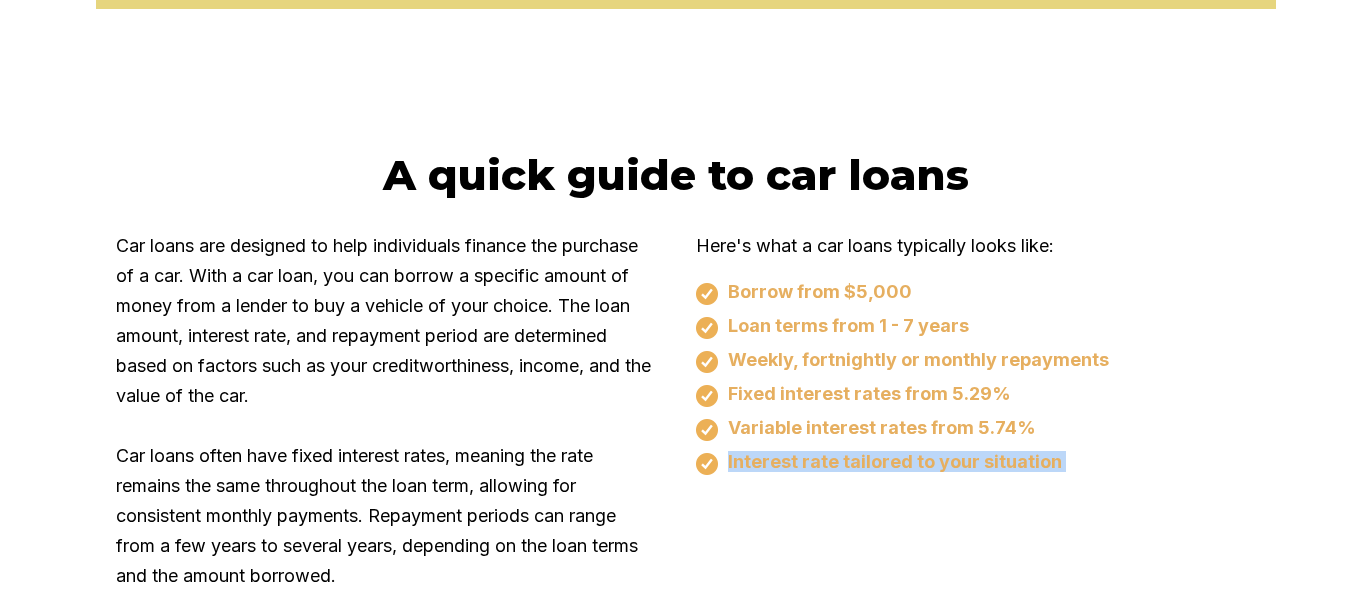 scroll, scrollTop: 1086, scrollLeft: 0, axis: vertical 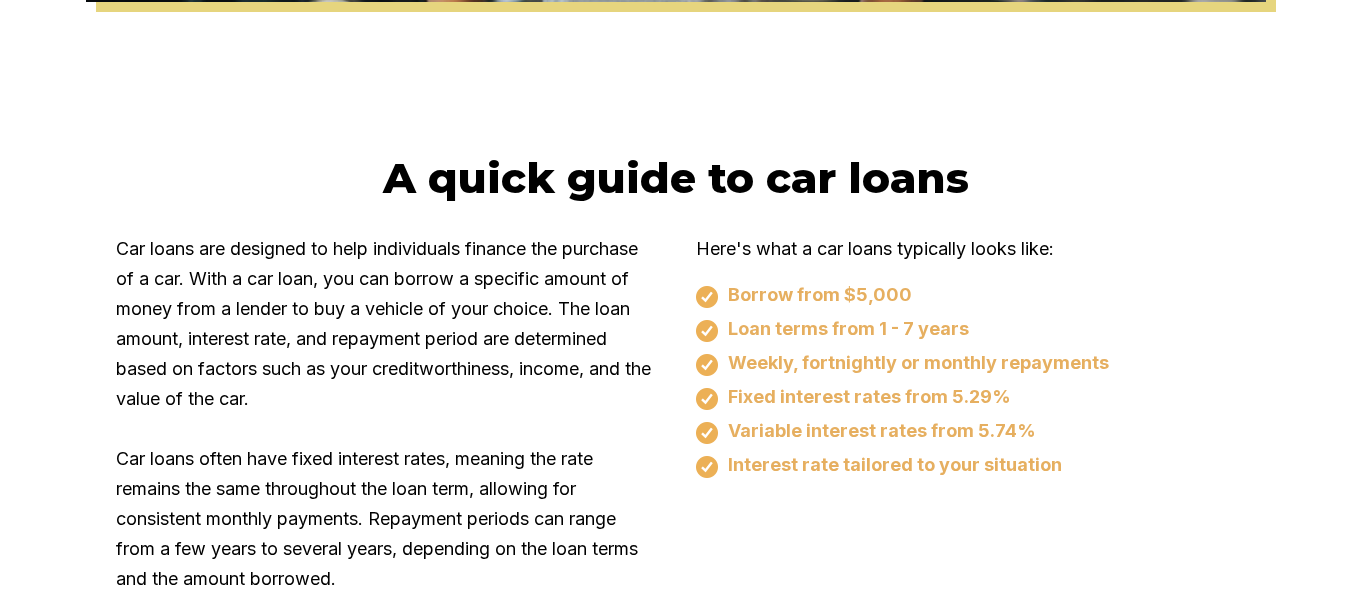 click on "Borrow from $5,000" at bounding box center [966, 296] 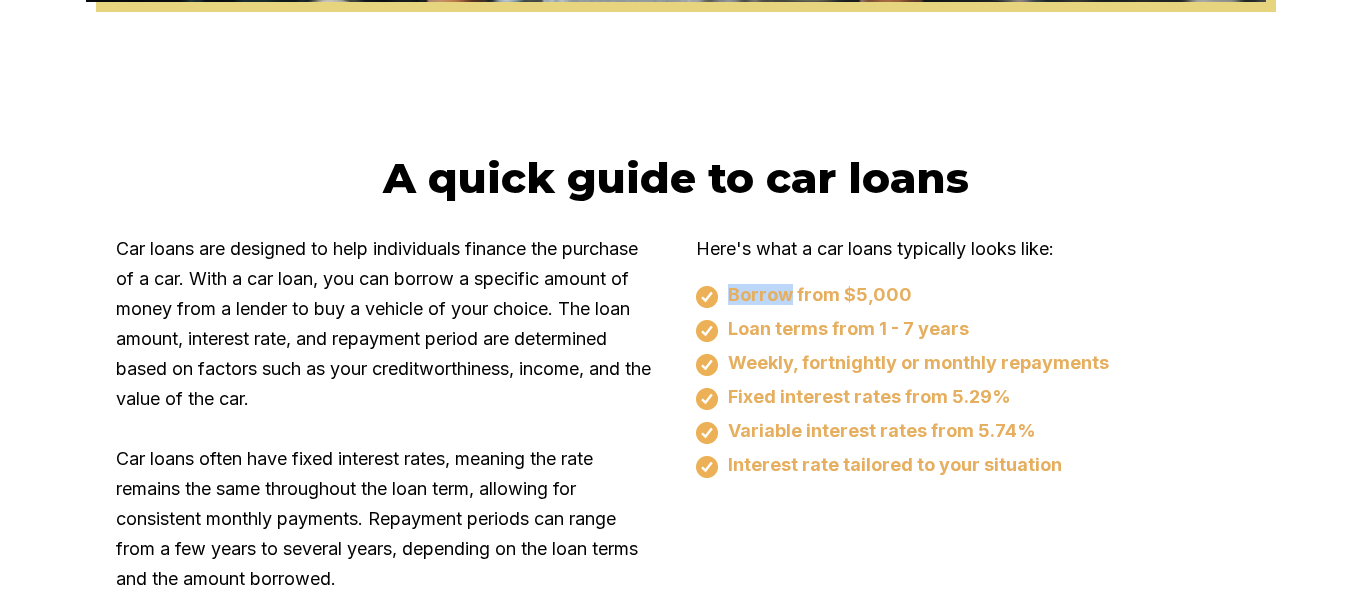 click on "Borrow from $5,000" at bounding box center [966, 296] 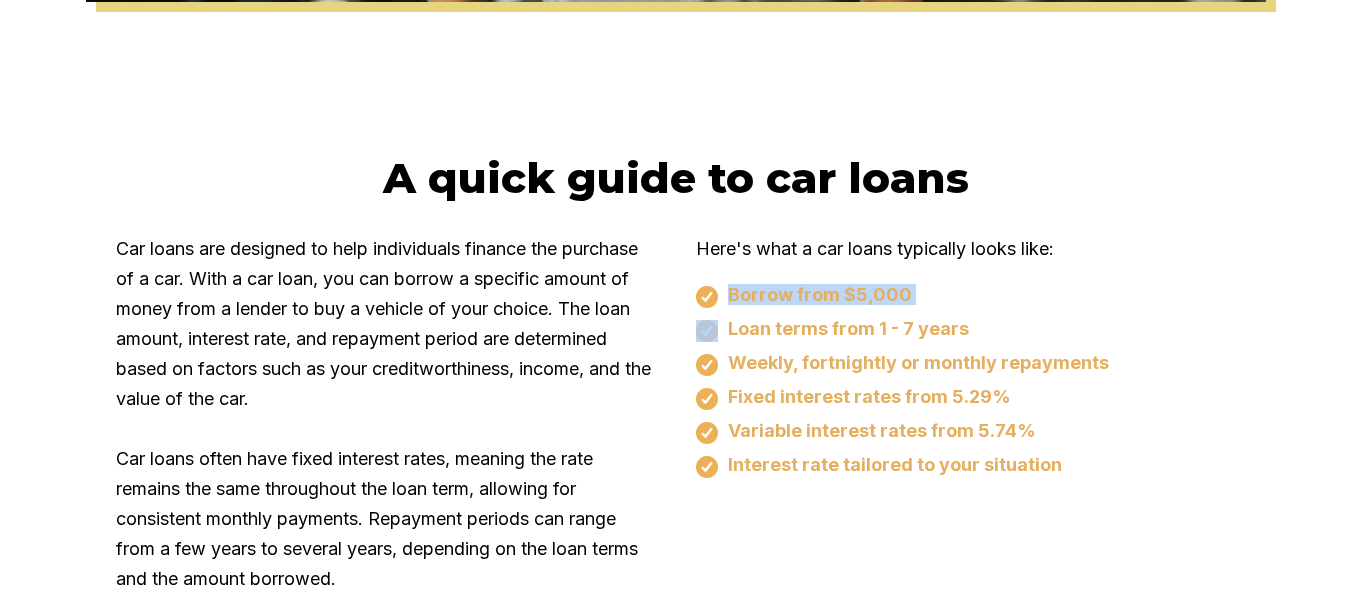 click on "Borrow from $5,000" at bounding box center (966, 296) 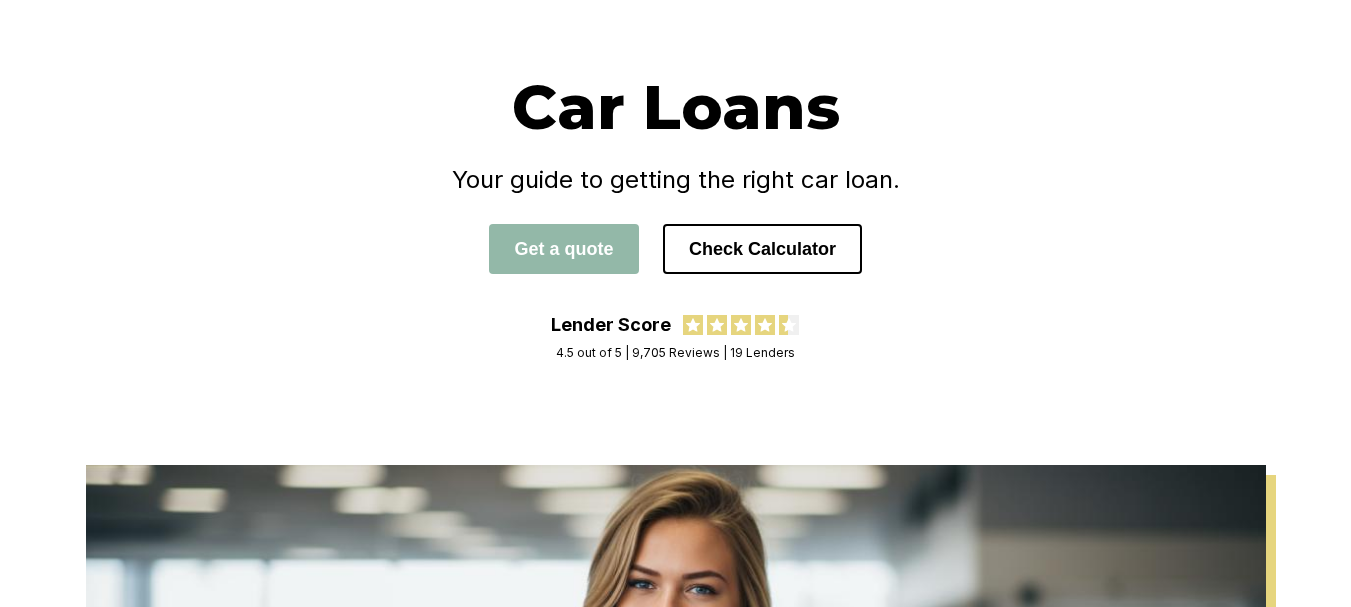 scroll, scrollTop: 152, scrollLeft: 0, axis: vertical 